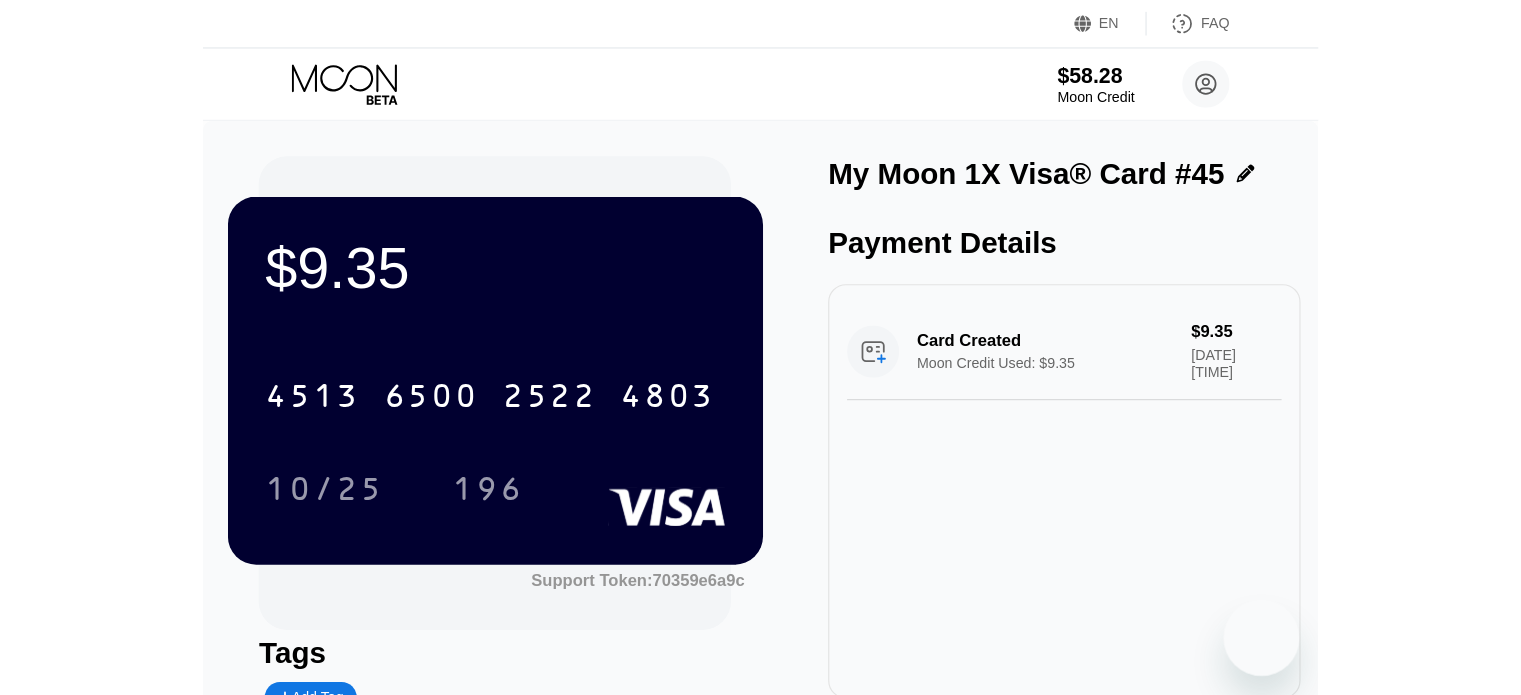 scroll, scrollTop: 0, scrollLeft: 0, axis: both 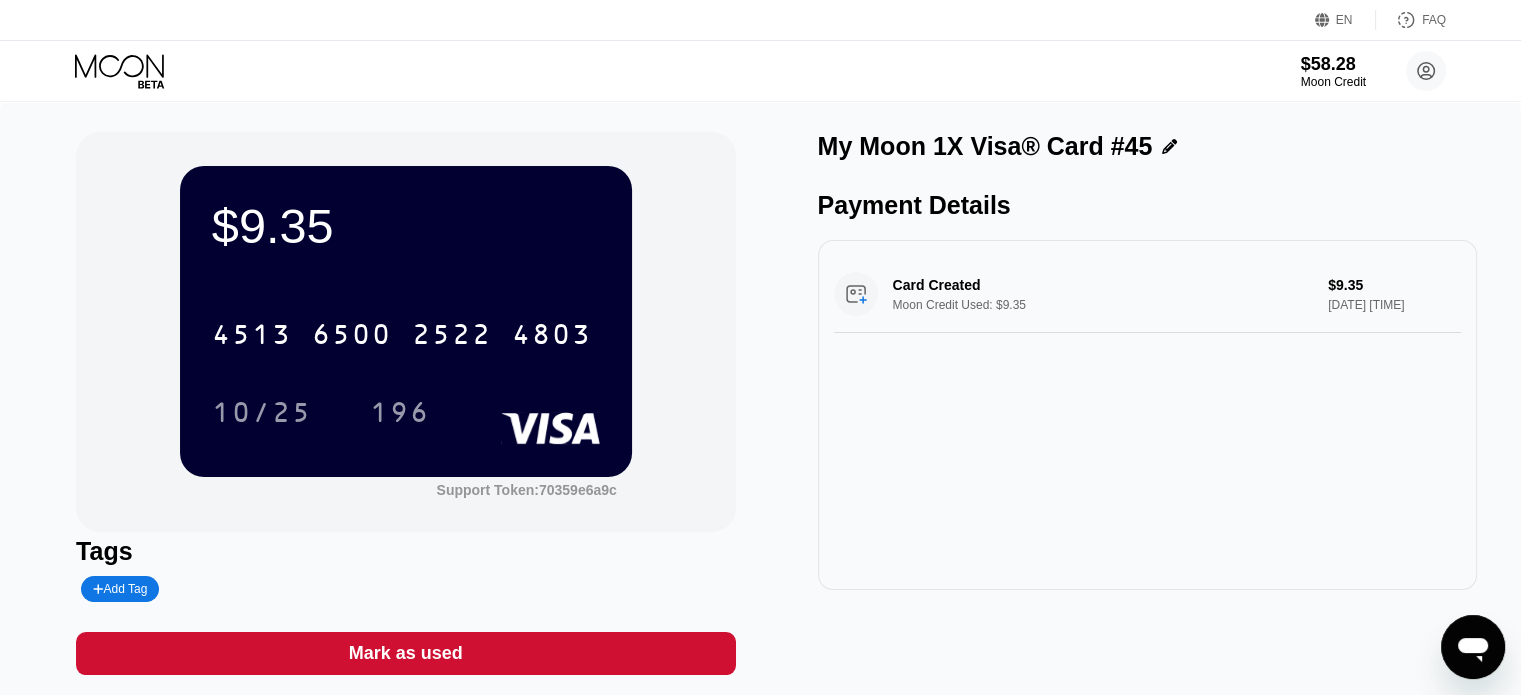 click 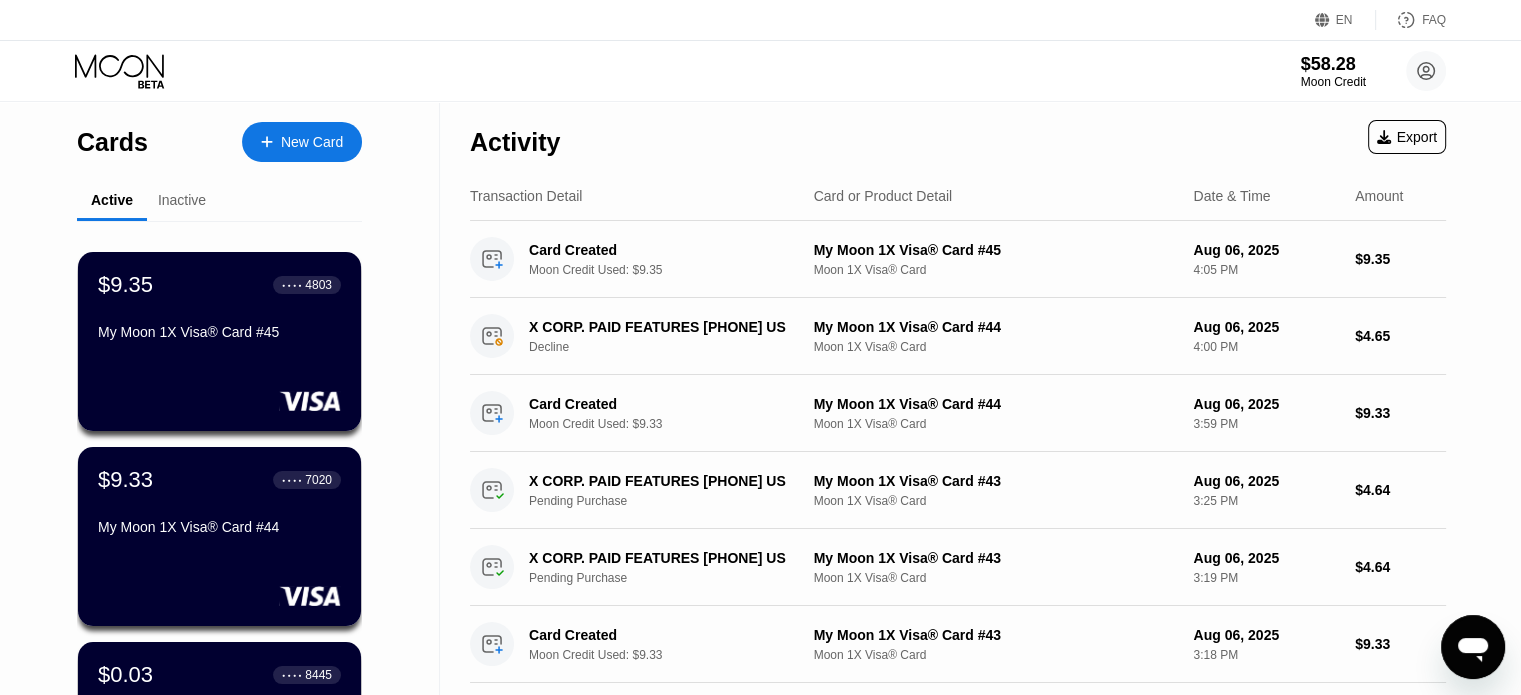 click on "New Card" at bounding box center [312, 142] 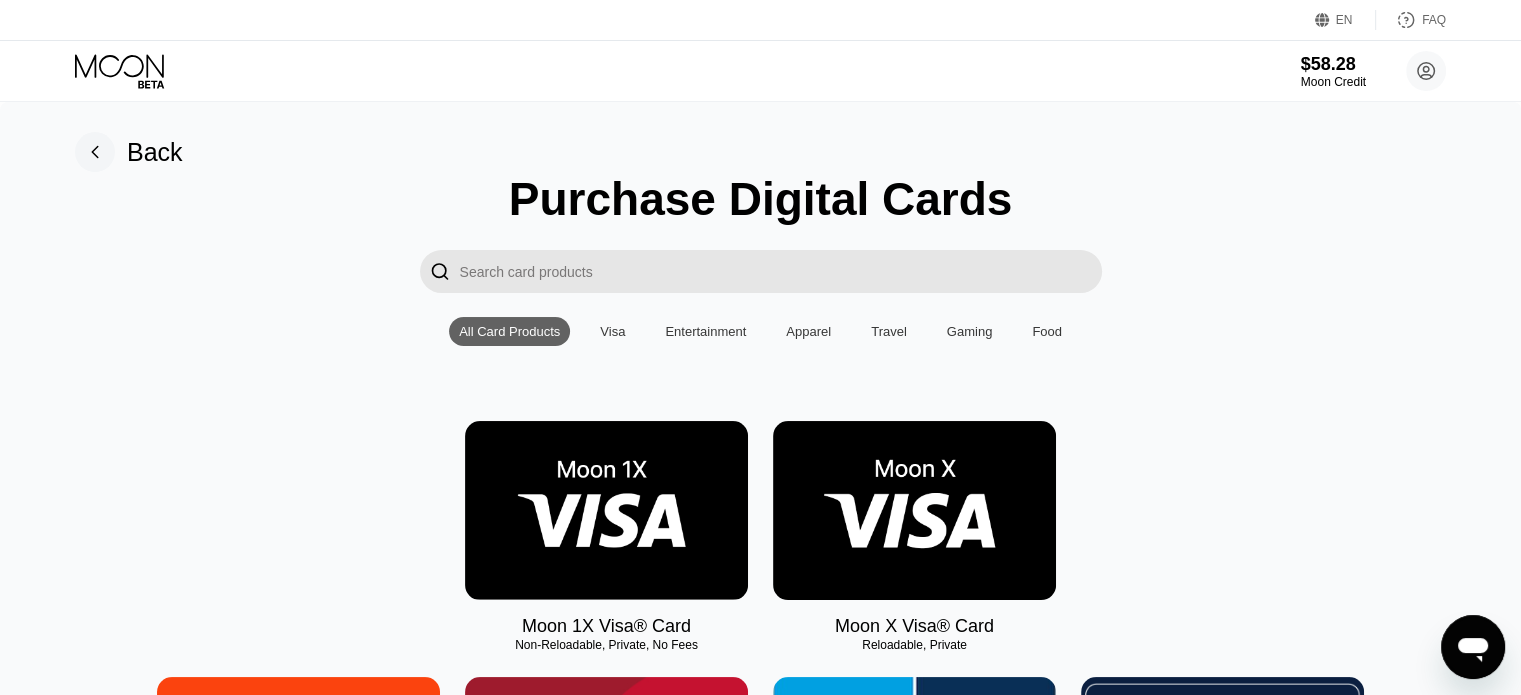 click at bounding box center (606, 510) 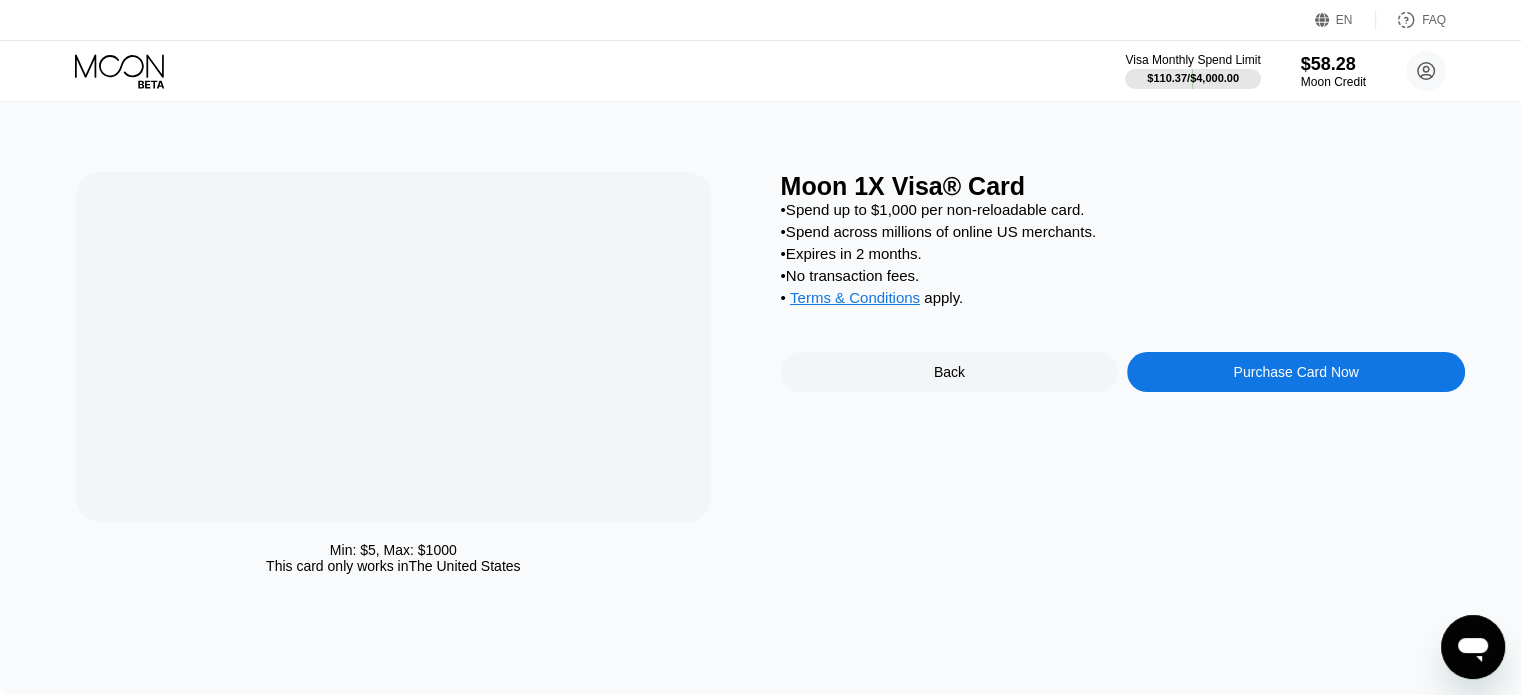 click at bounding box center [393, 347] 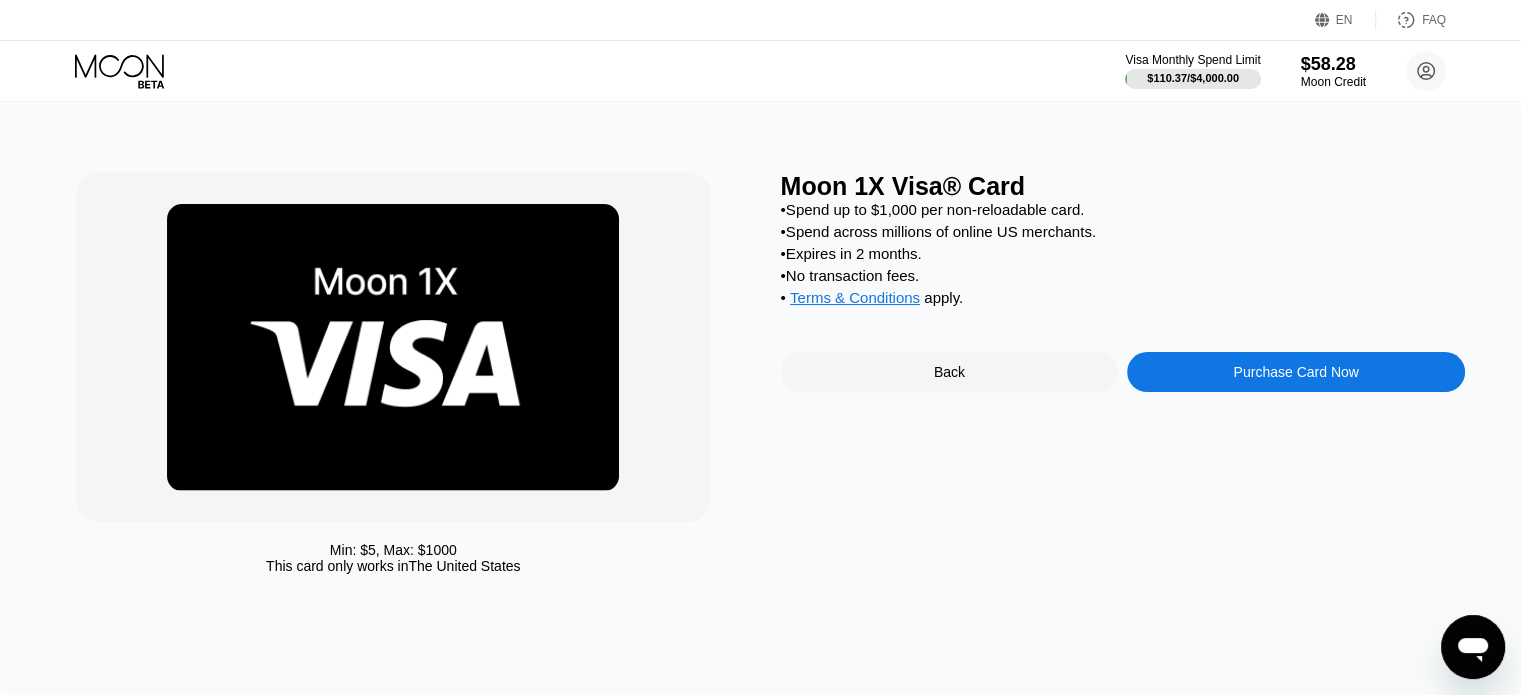 click on "Purchase Card Now" at bounding box center [1296, 372] 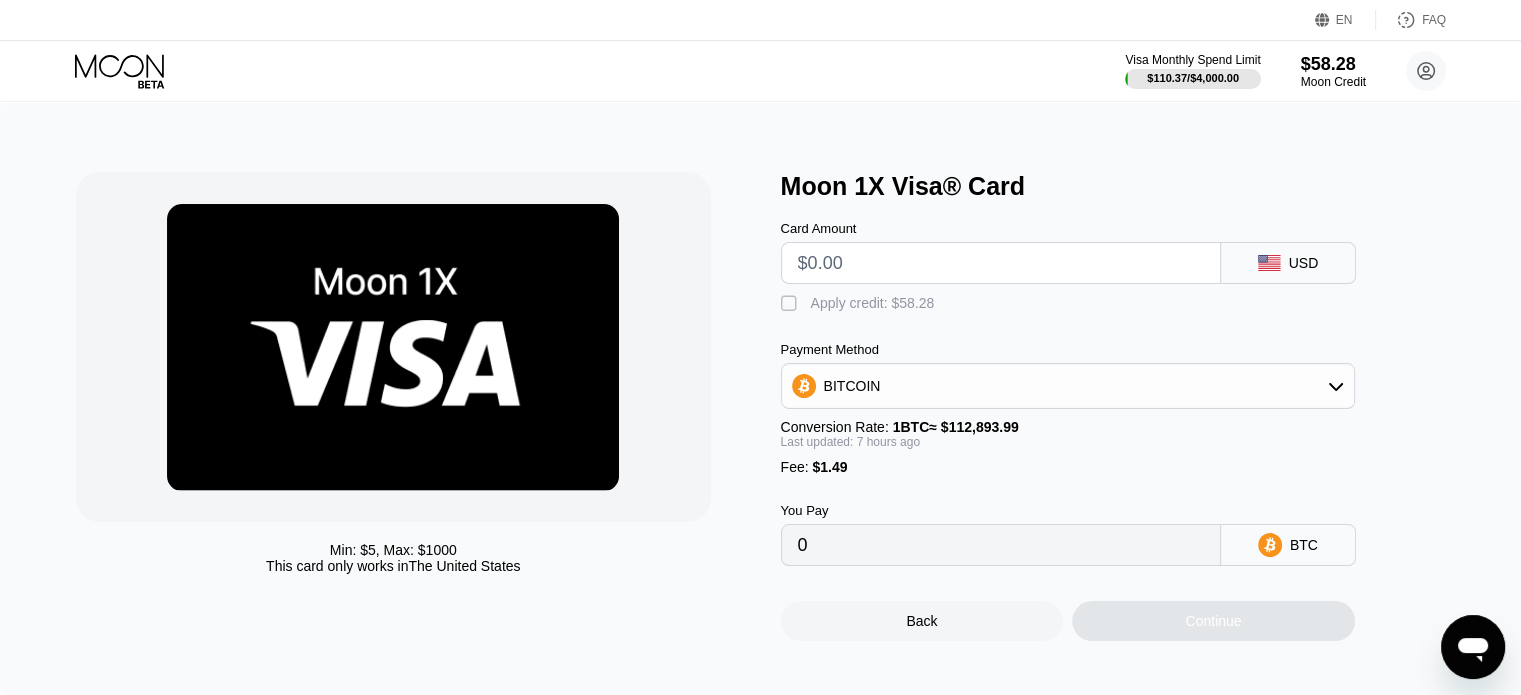 click at bounding box center (1001, 263) 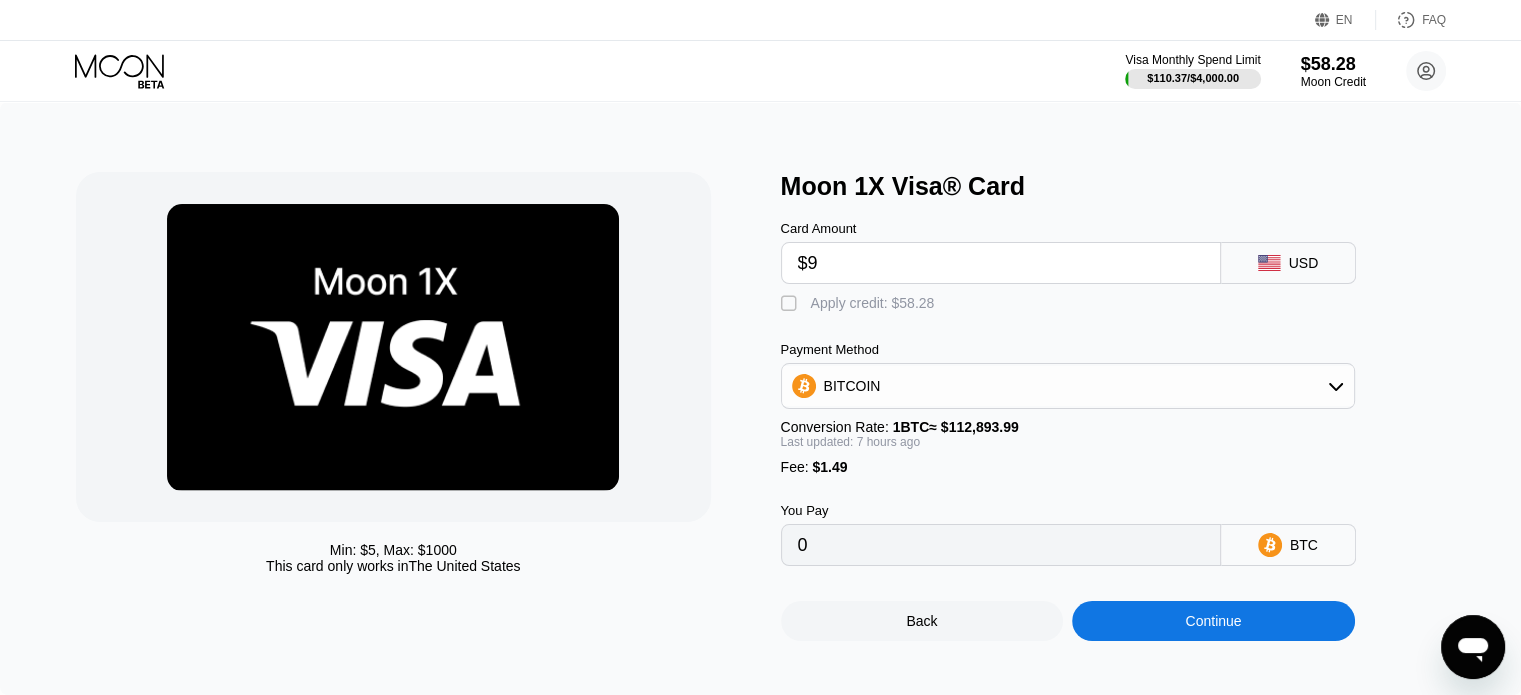 type on "$9" 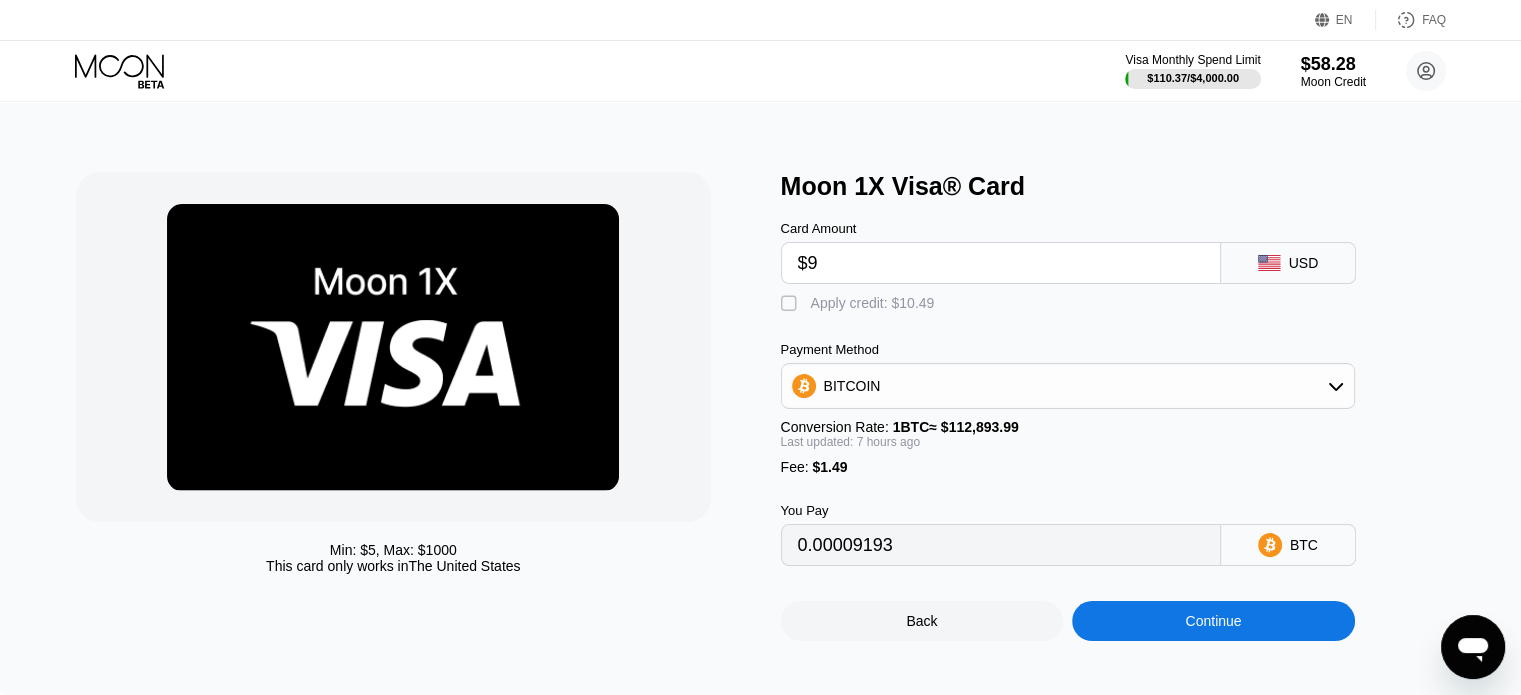 type on "0.00009193" 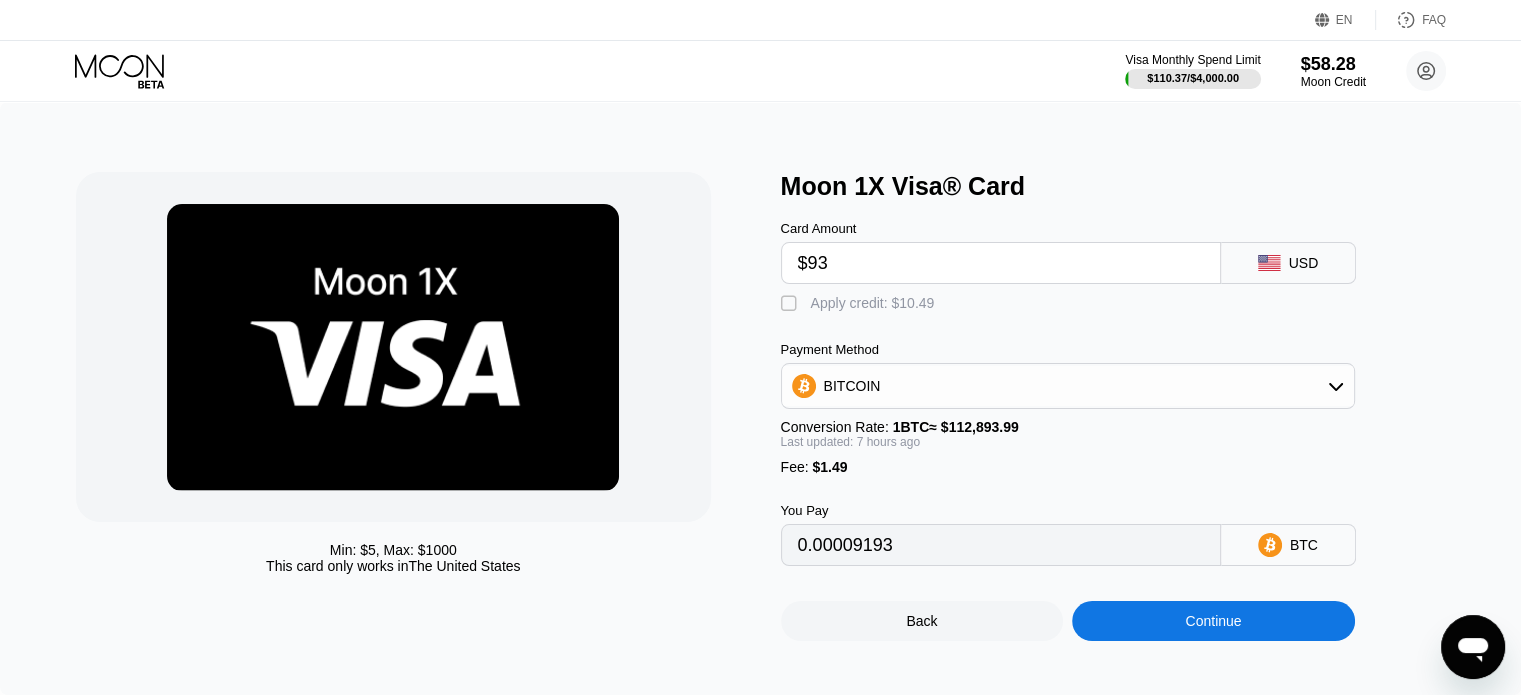 type on "$935" 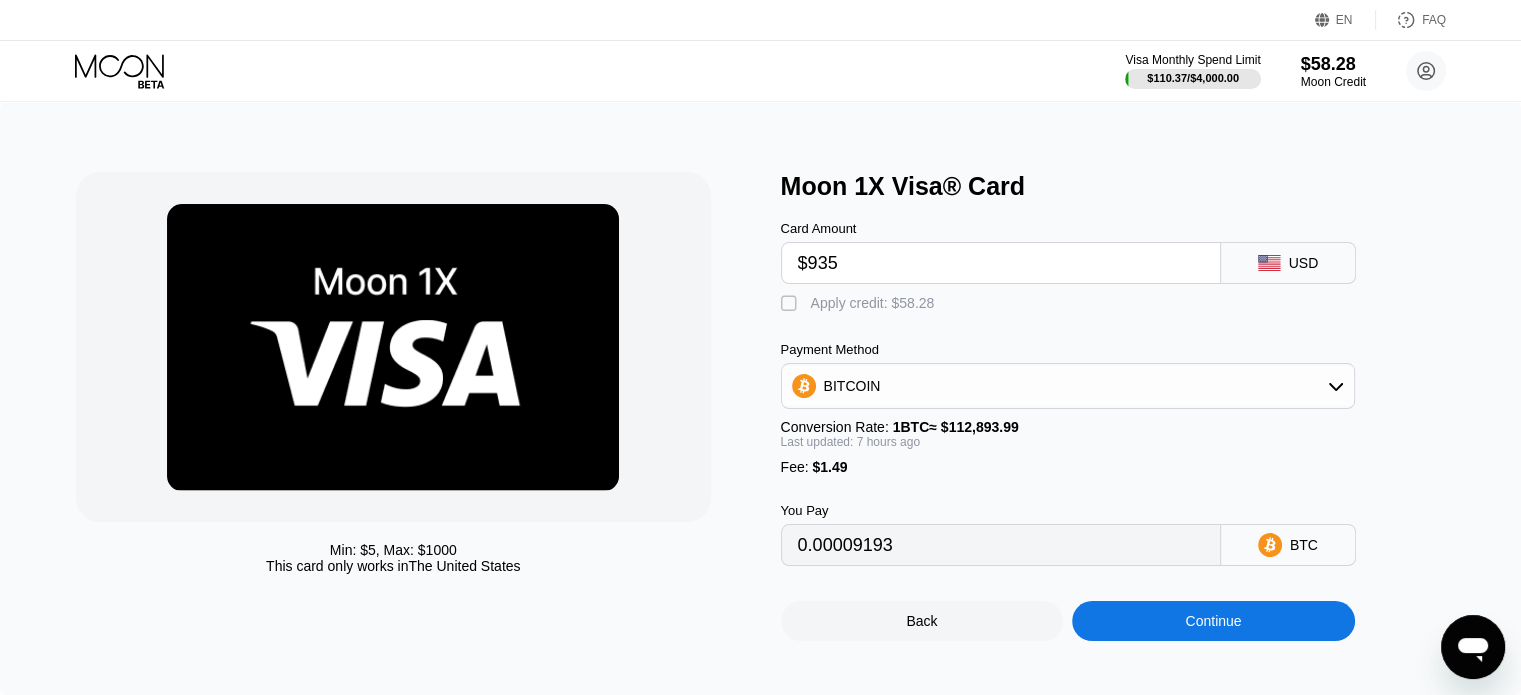 type on "0.00820617" 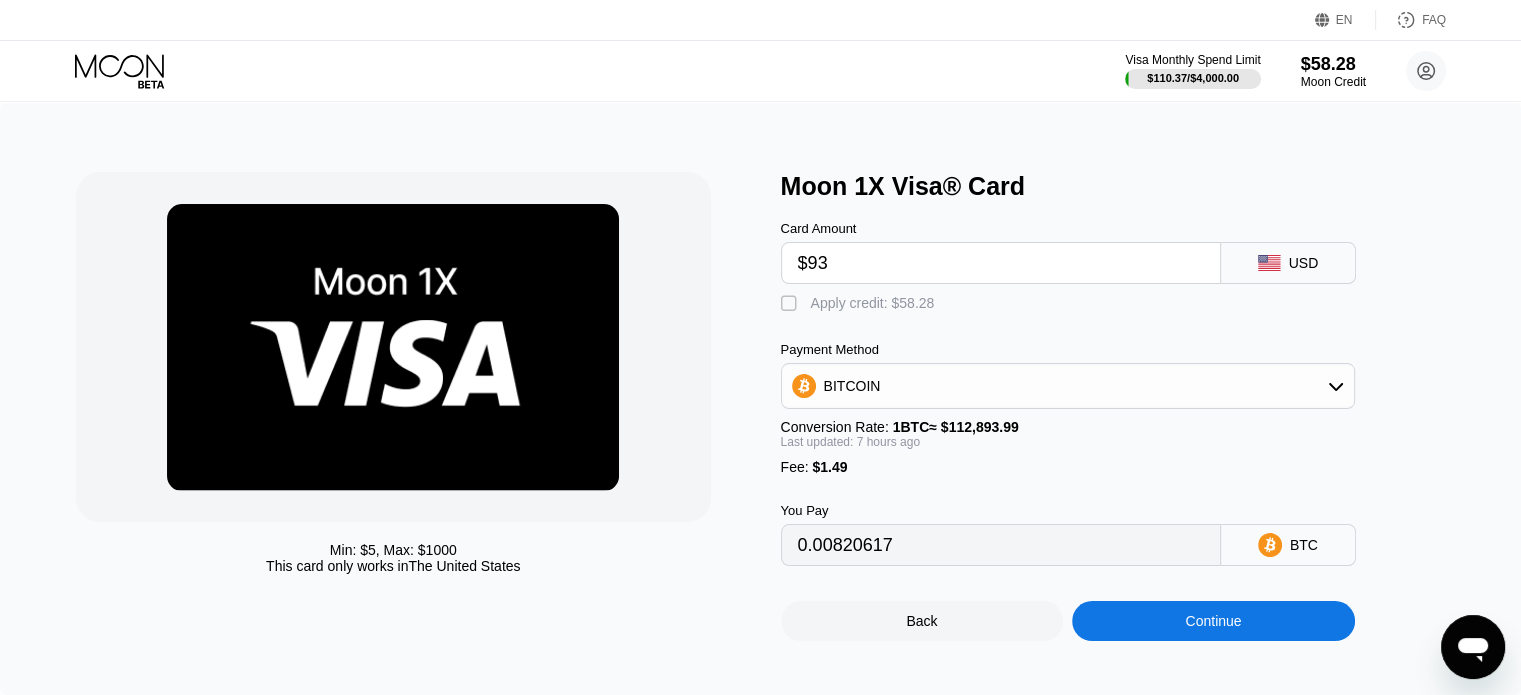 type on "$9" 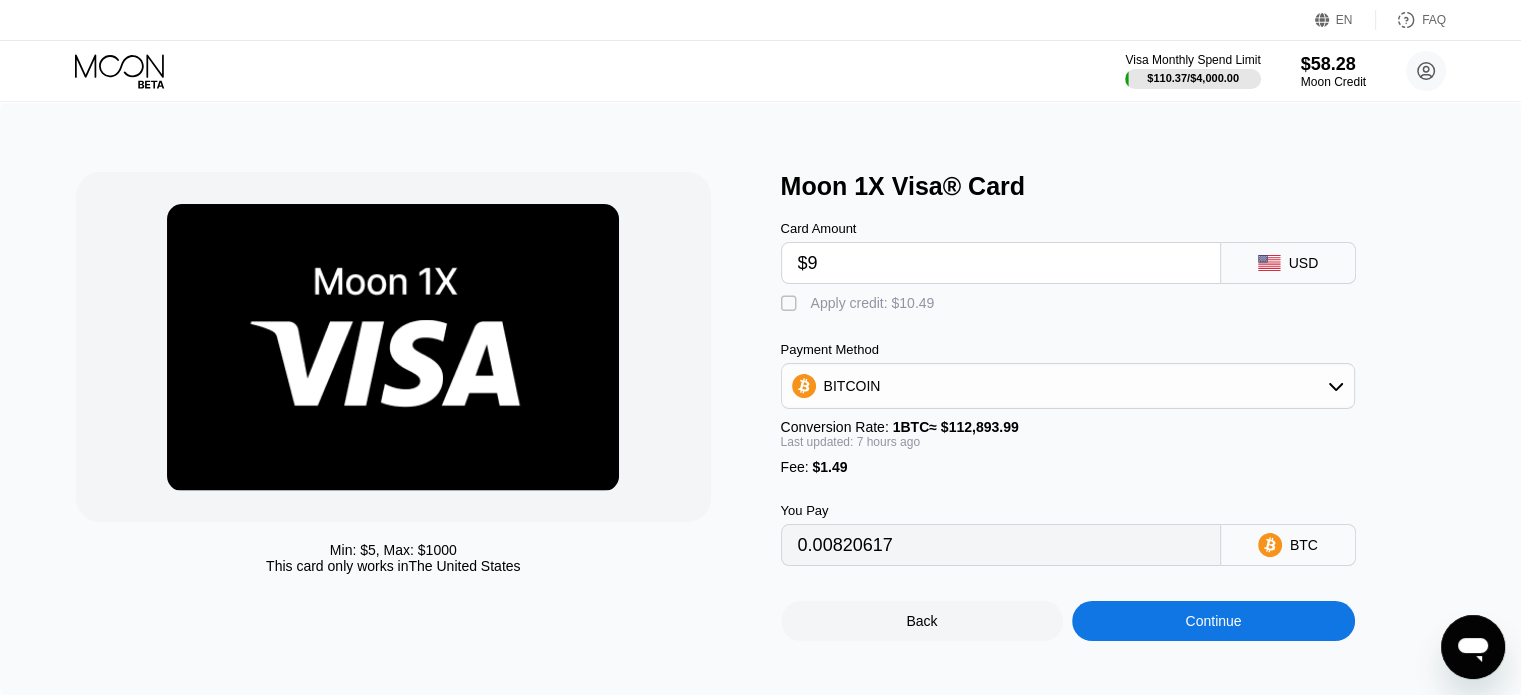 type on "0.00009193" 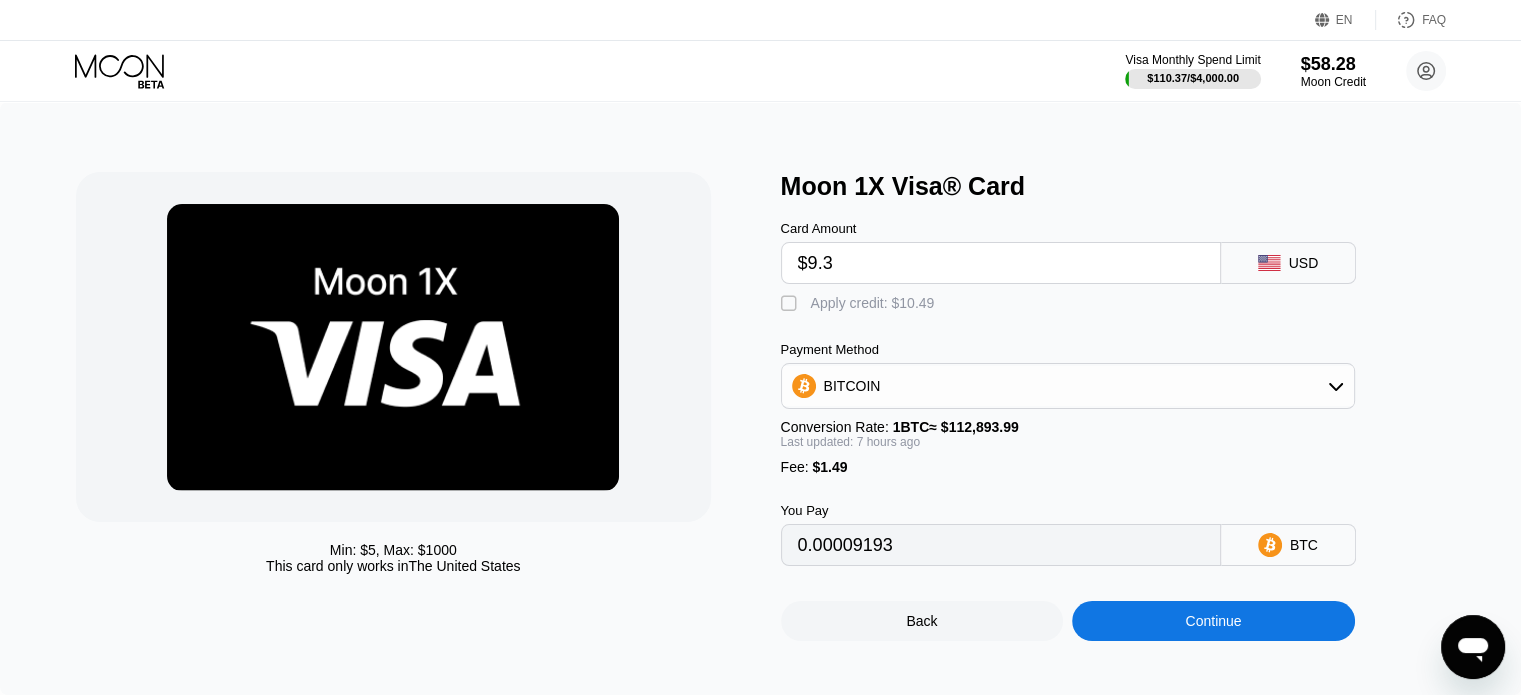 type on "$9.35" 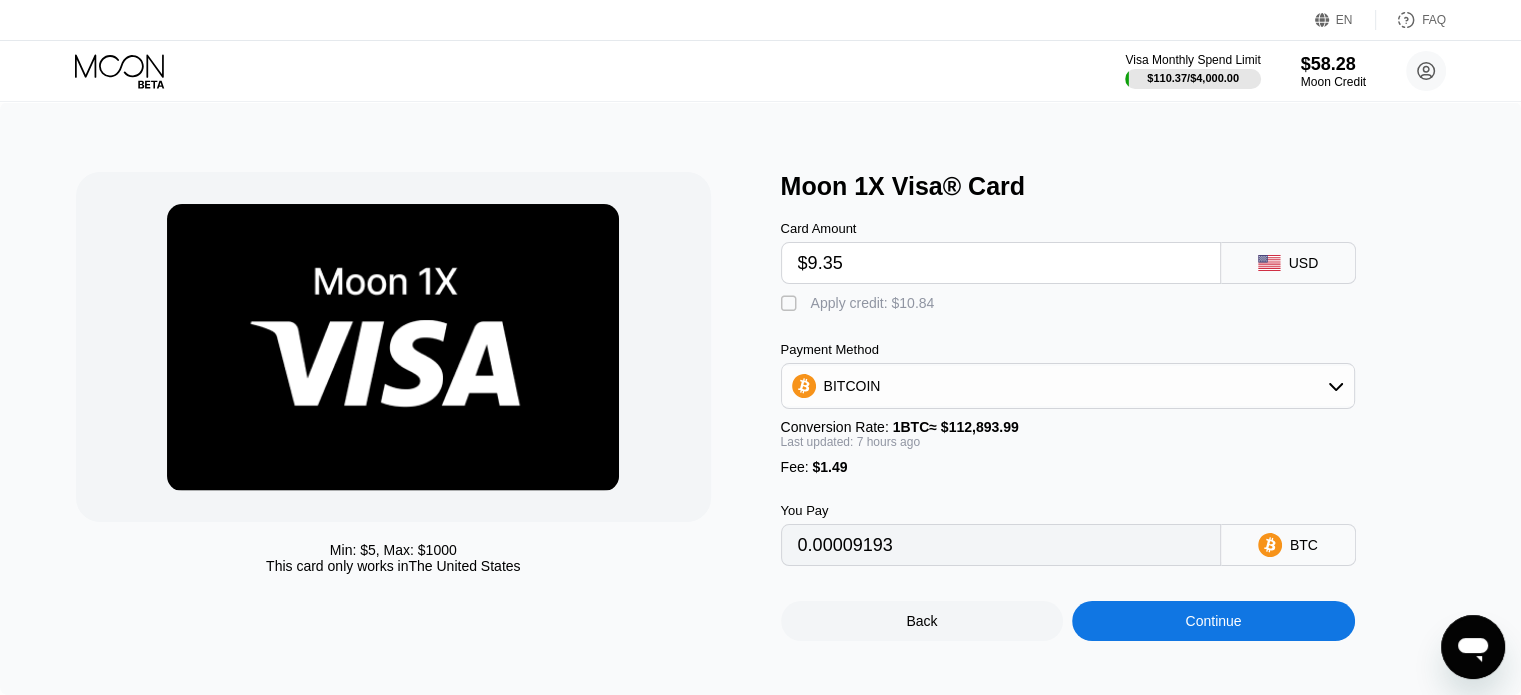type on "0.00009499" 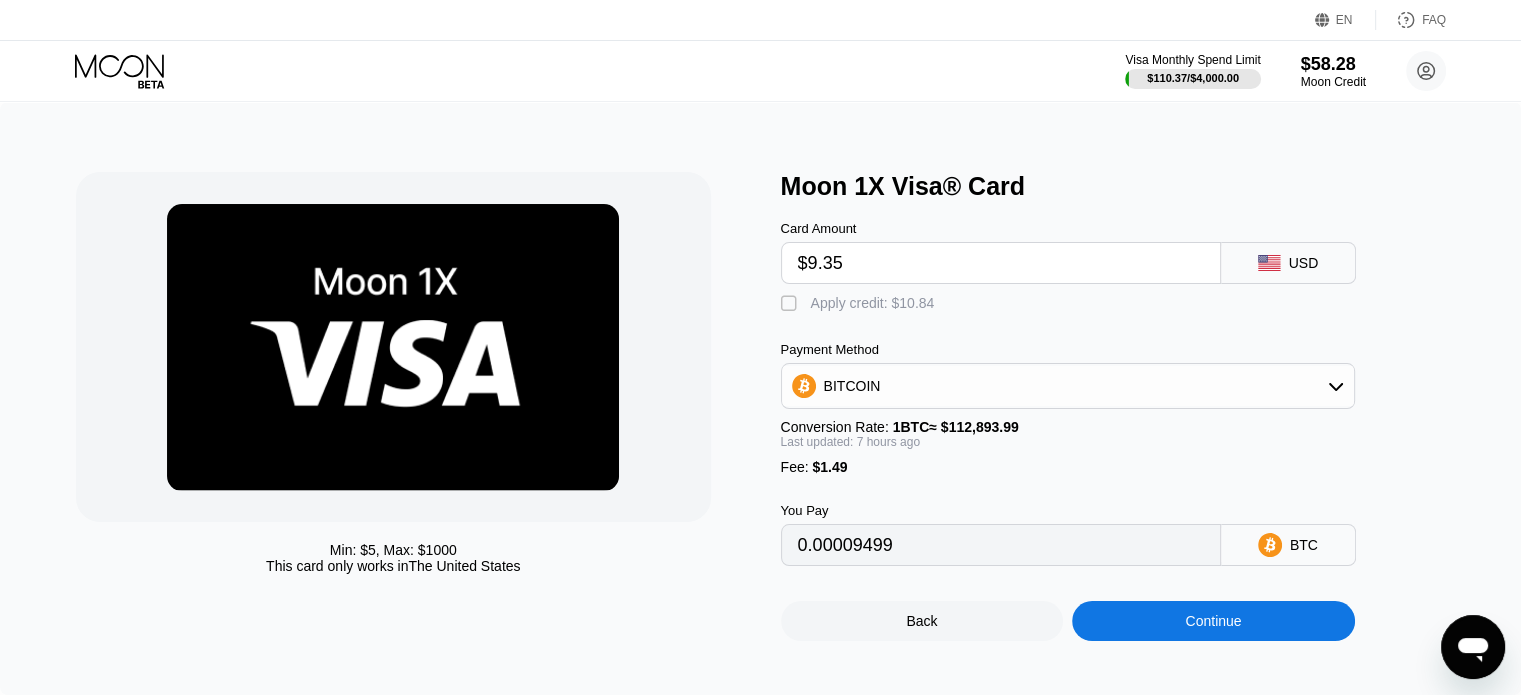 type on "$9.35" 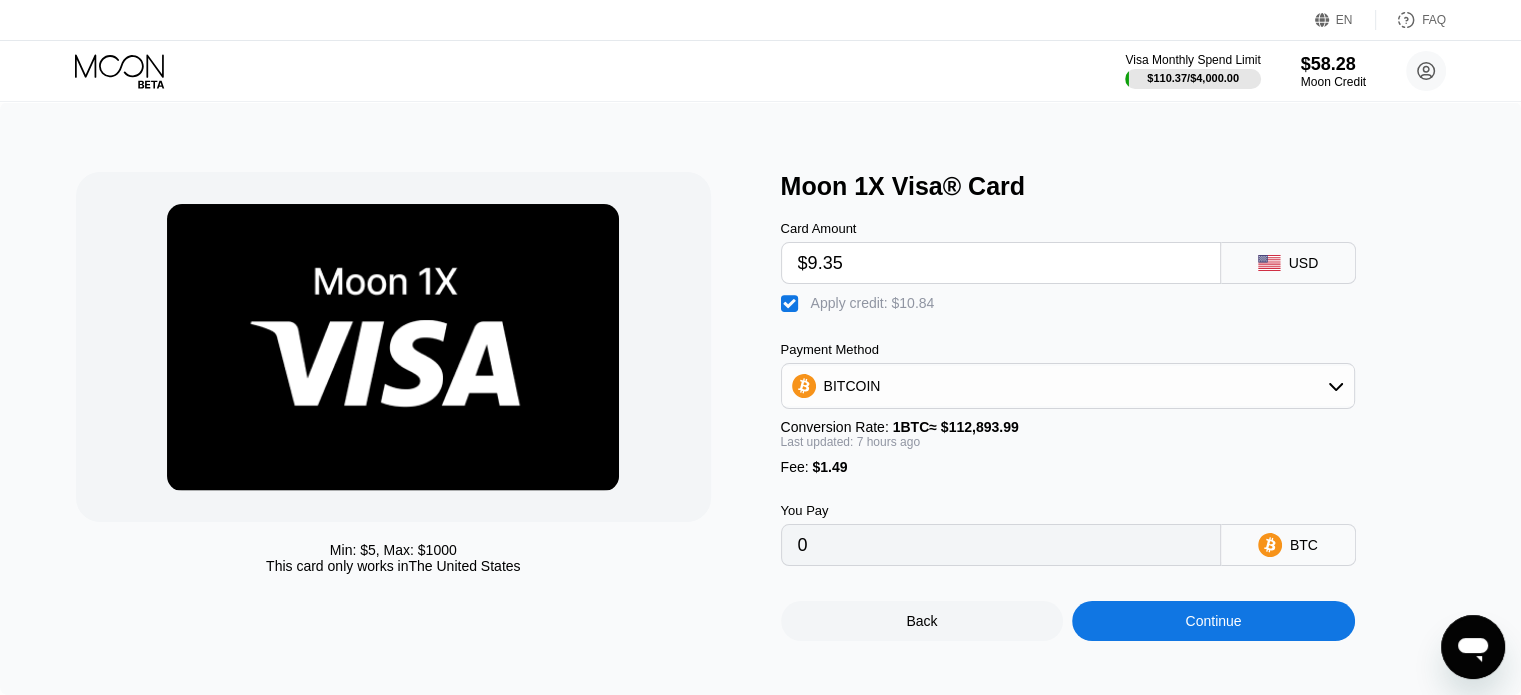 click on "Continue" at bounding box center [1213, 621] 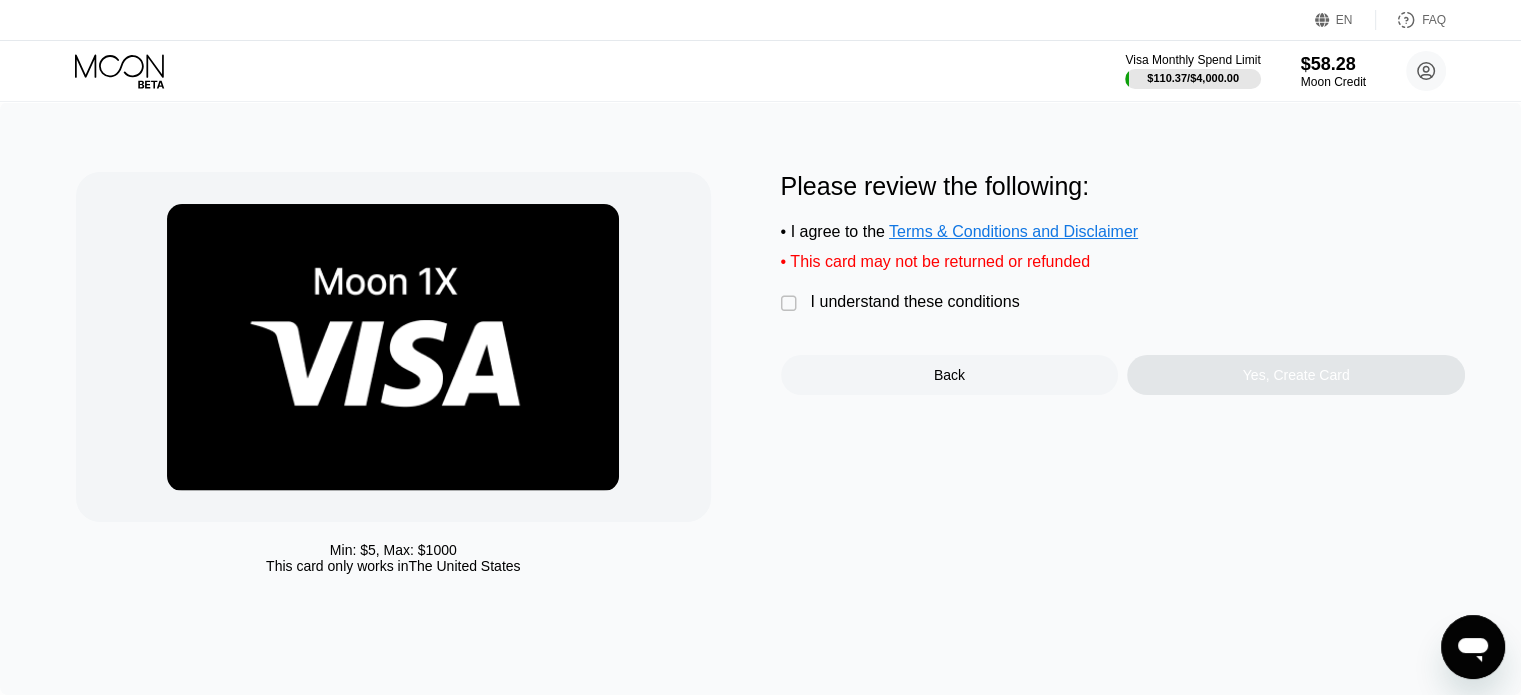 click on " I understand these conditions" at bounding box center (905, 303) 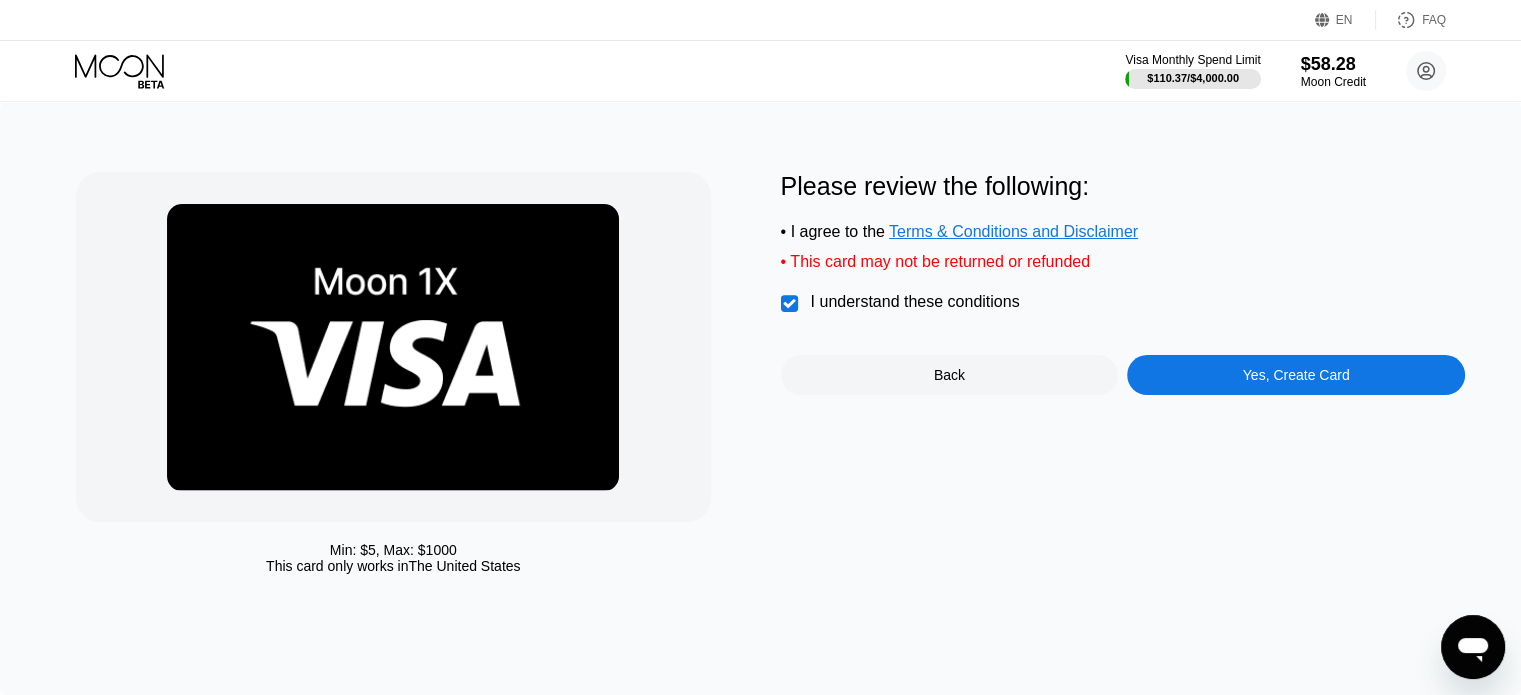 click on "Yes, Create Card" at bounding box center (1296, 375) 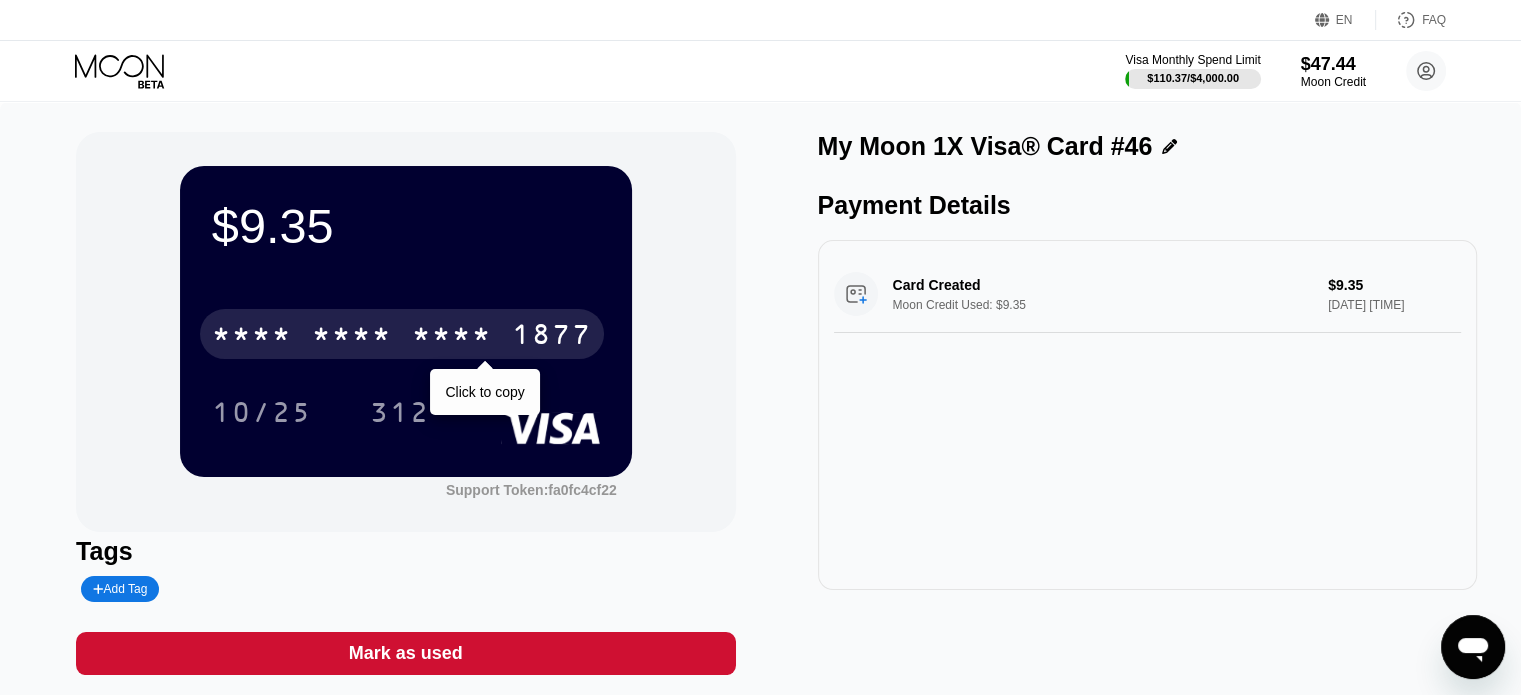 click on "* * * * * * * * * * * * [LAST_FOUR_DIGITS]" at bounding box center (402, 334) 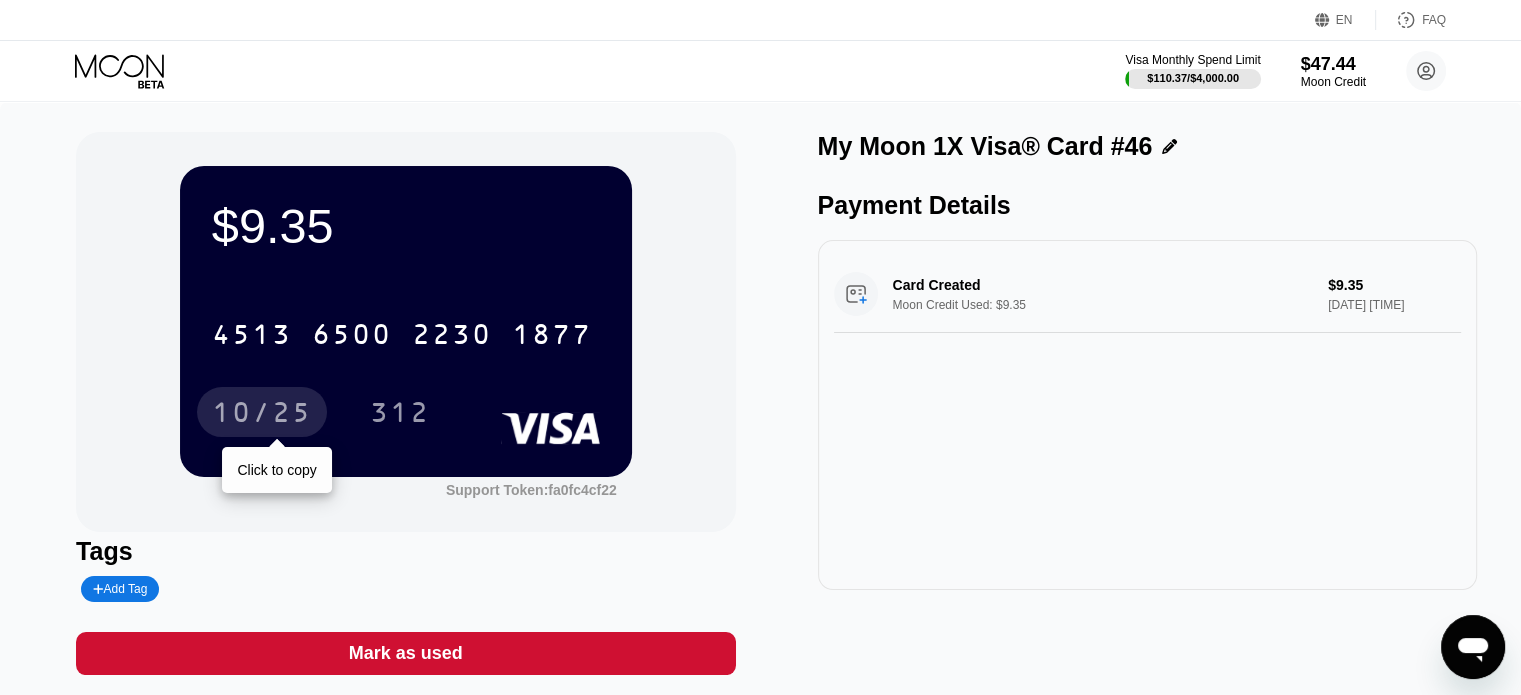 click on "10/25" at bounding box center (262, 415) 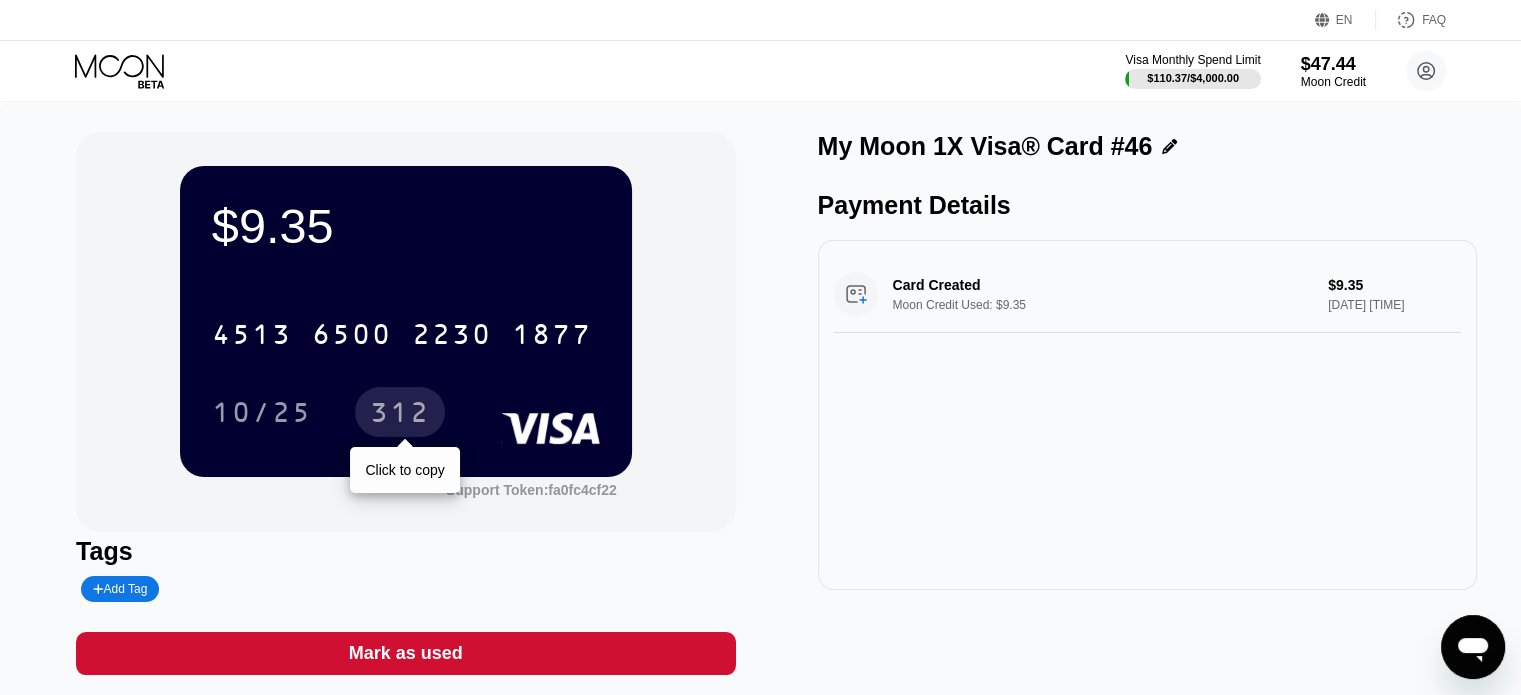 click on "312" at bounding box center (400, 415) 